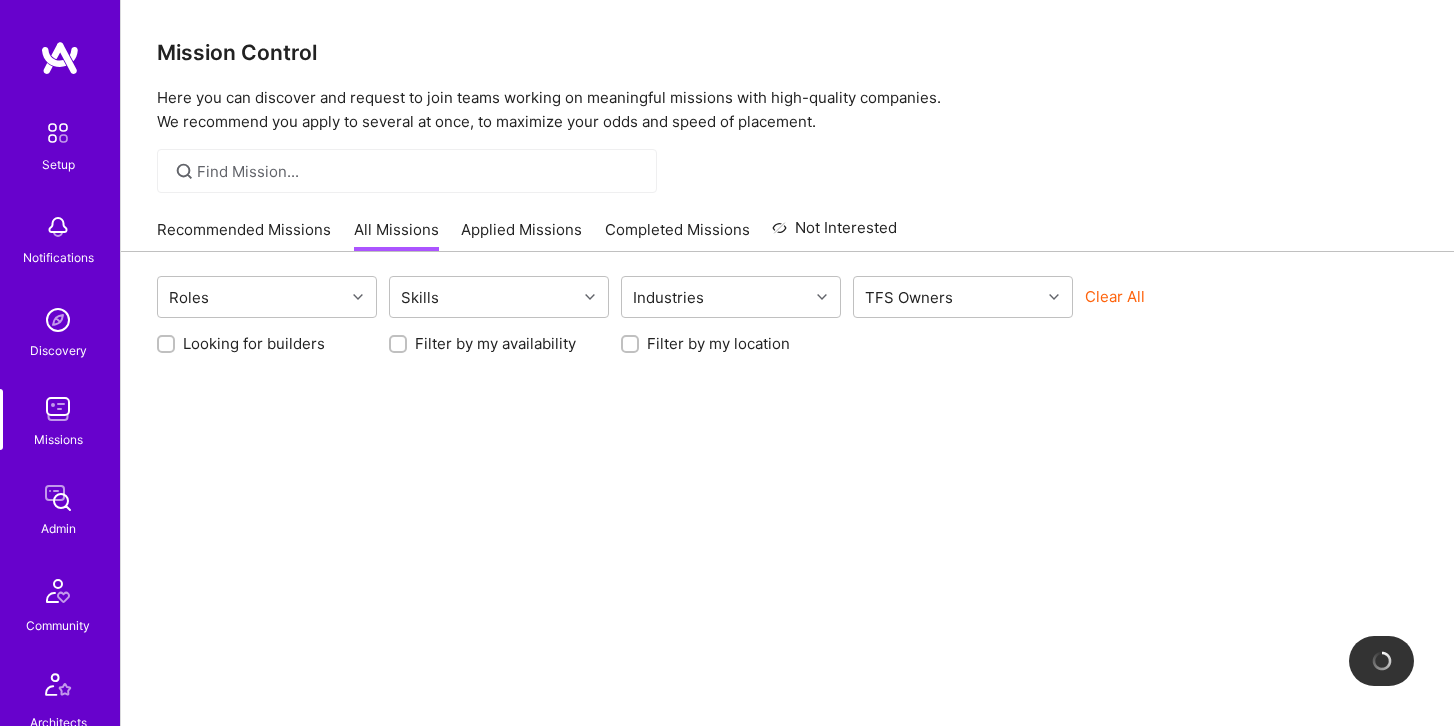 scroll, scrollTop: 0, scrollLeft: 0, axis: both 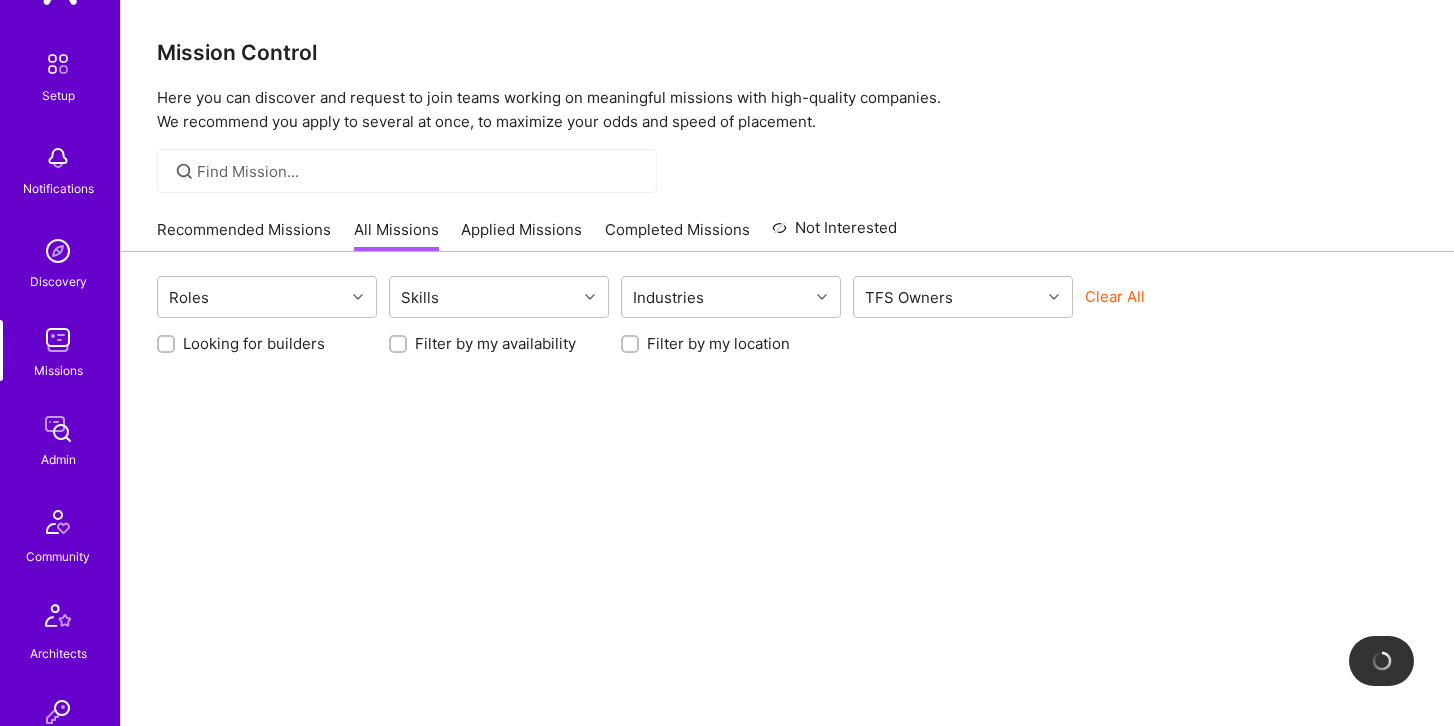 click at bounding box center (407, 171) 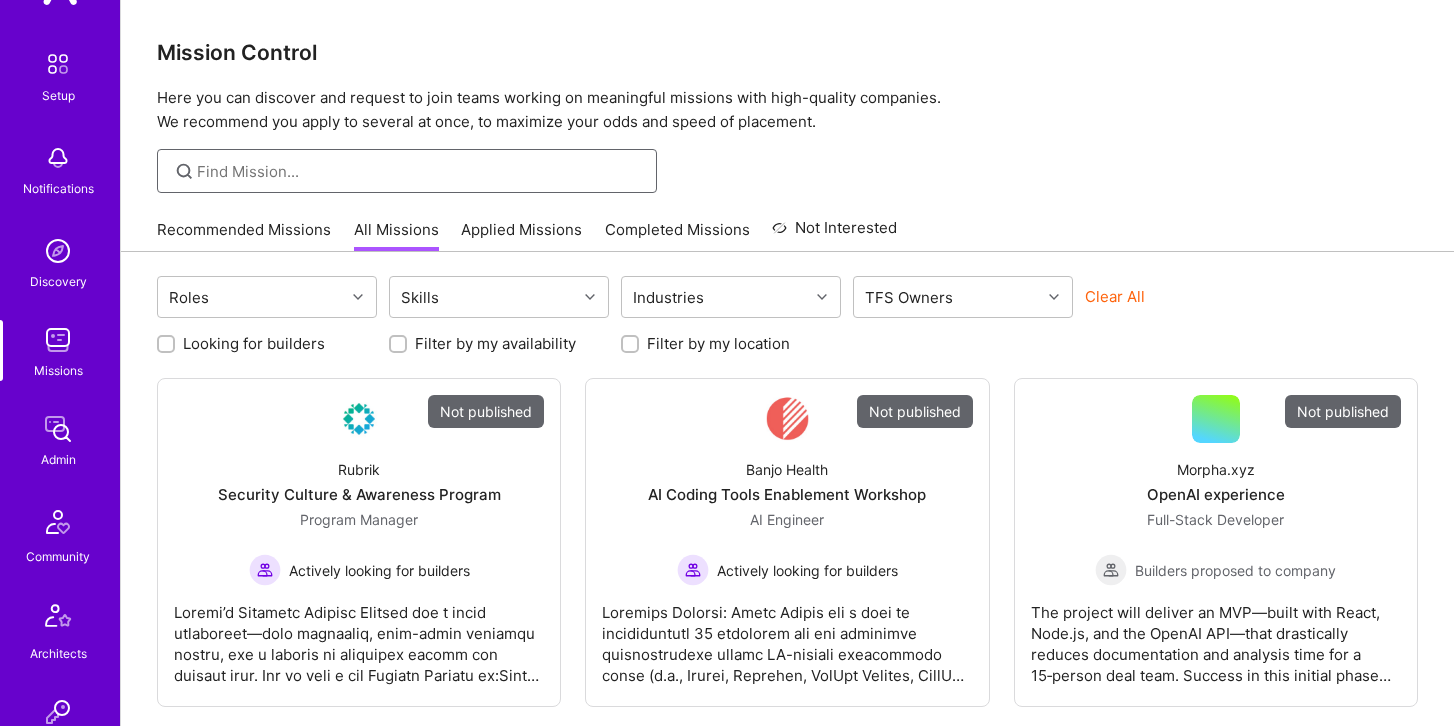click at bounding box center (419, 171) 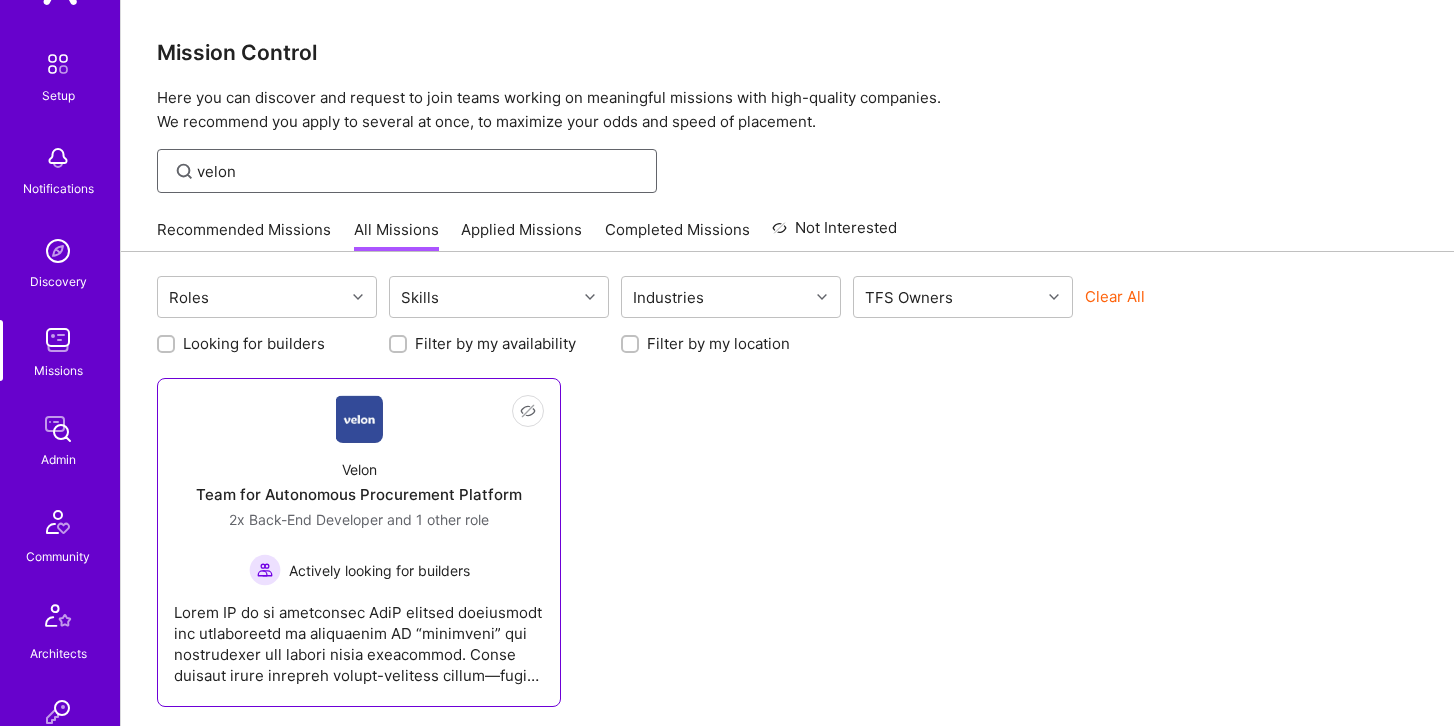 type on "velon" 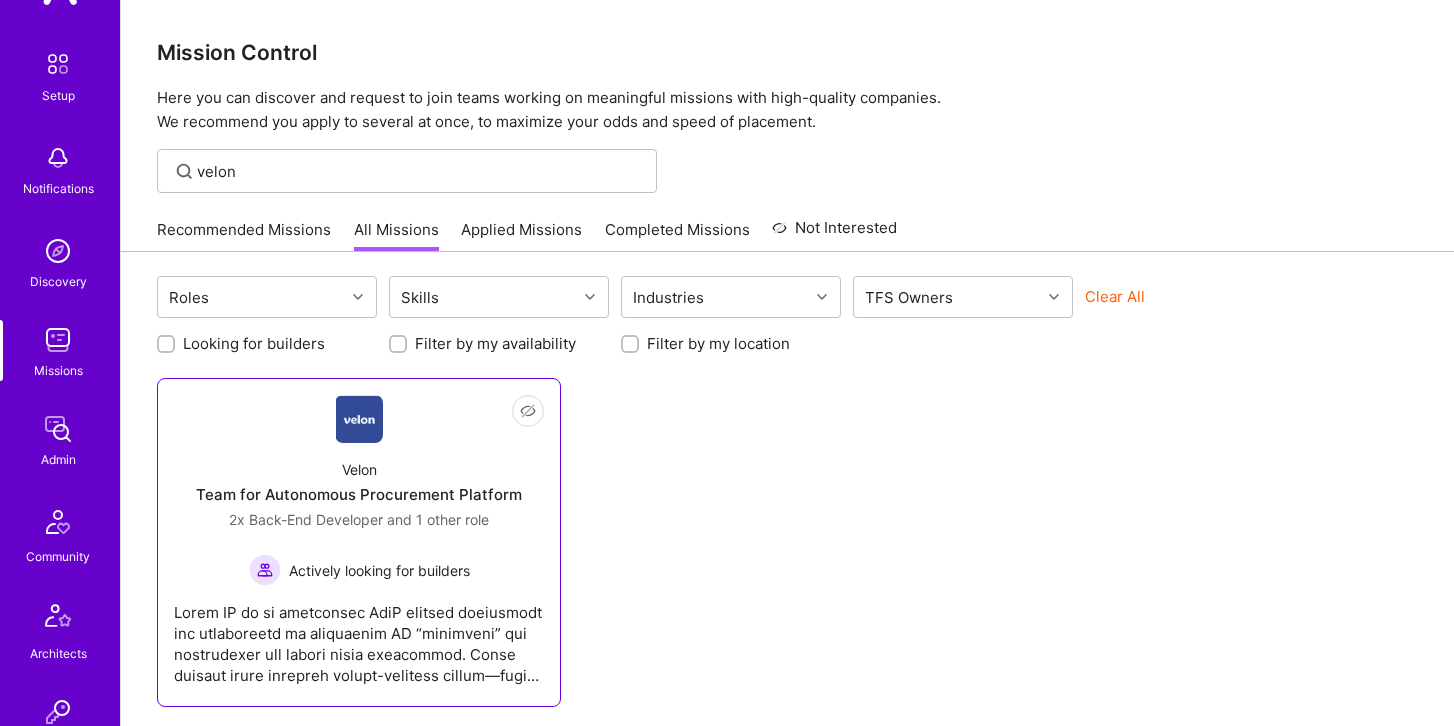 click at bounding box center (359, 419) 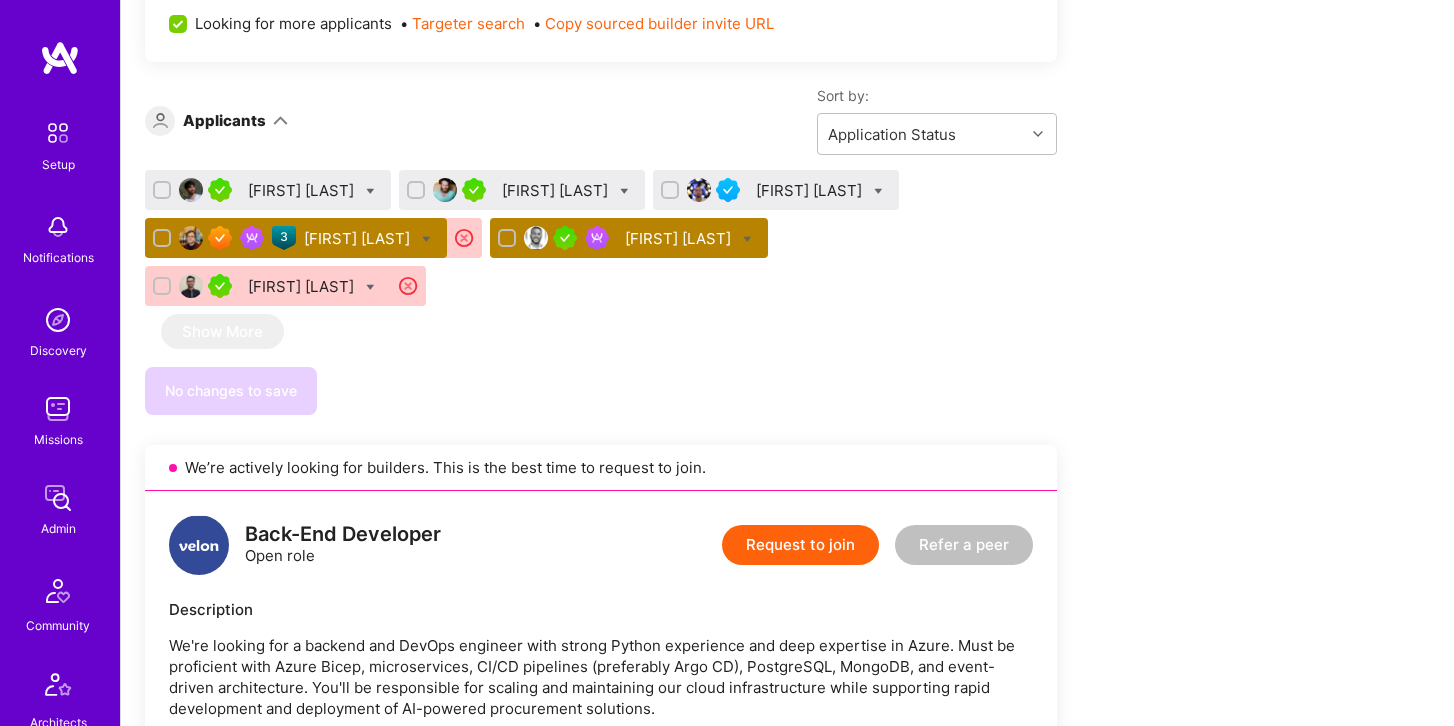 scroll, scrollTop: 2115, scrollLeft: 0, axis: vertical 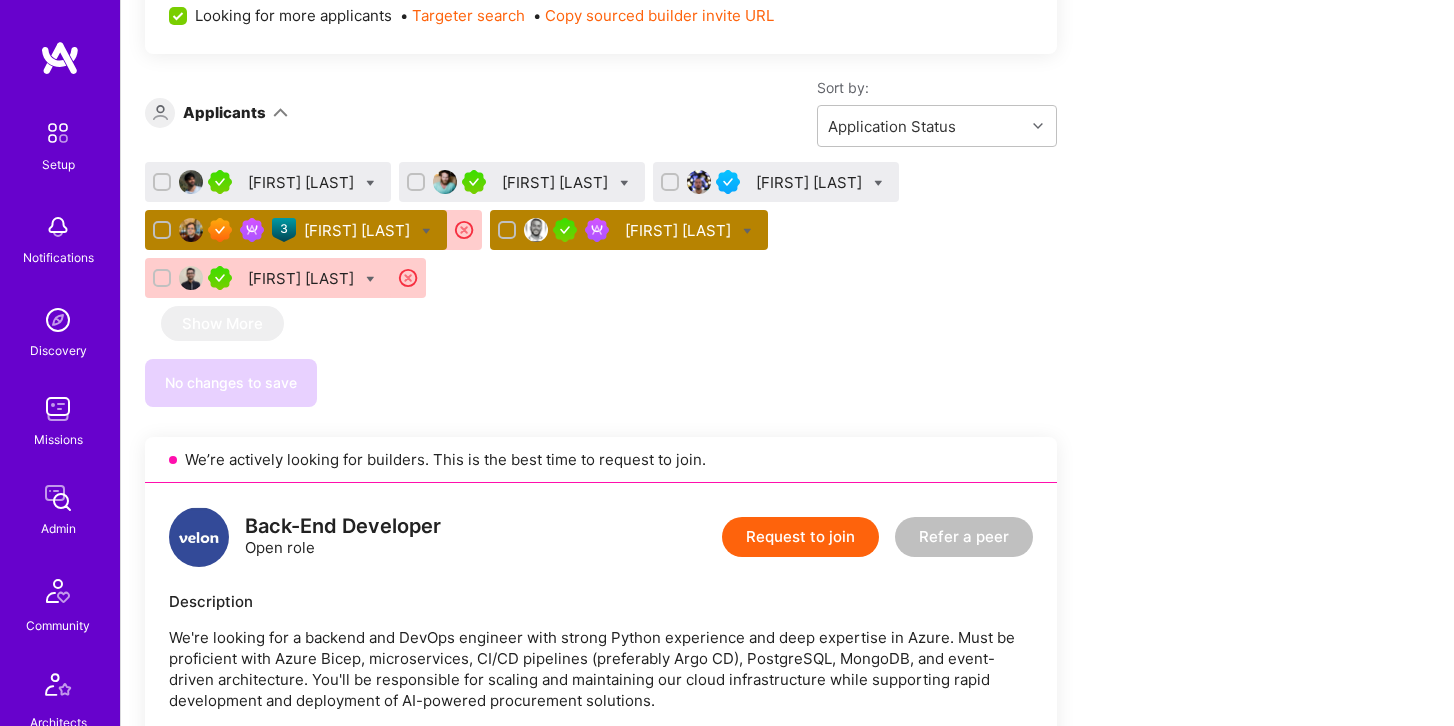 click on "[FIRST] [LAST]" at bounding box center (680, 230) 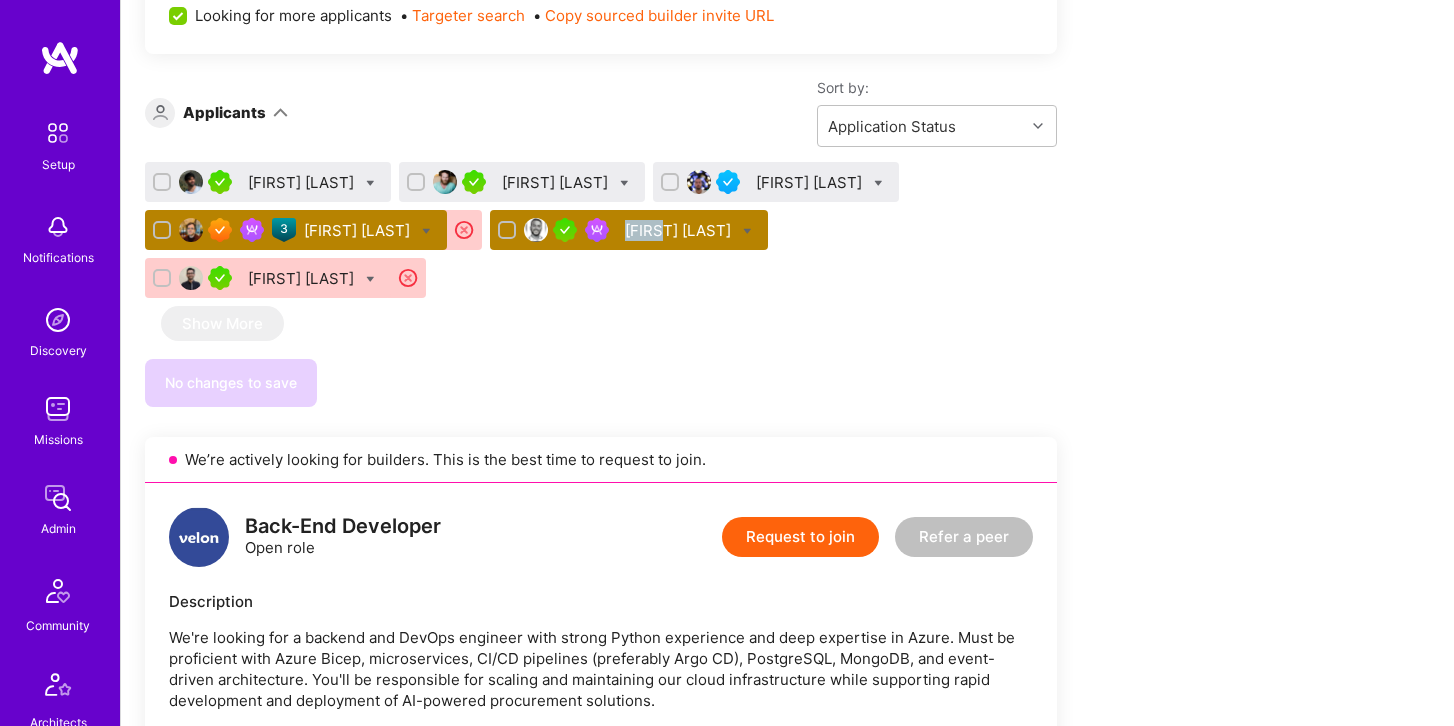 click on "[FIRST] [LAST]" at bounding box center [680, 230] 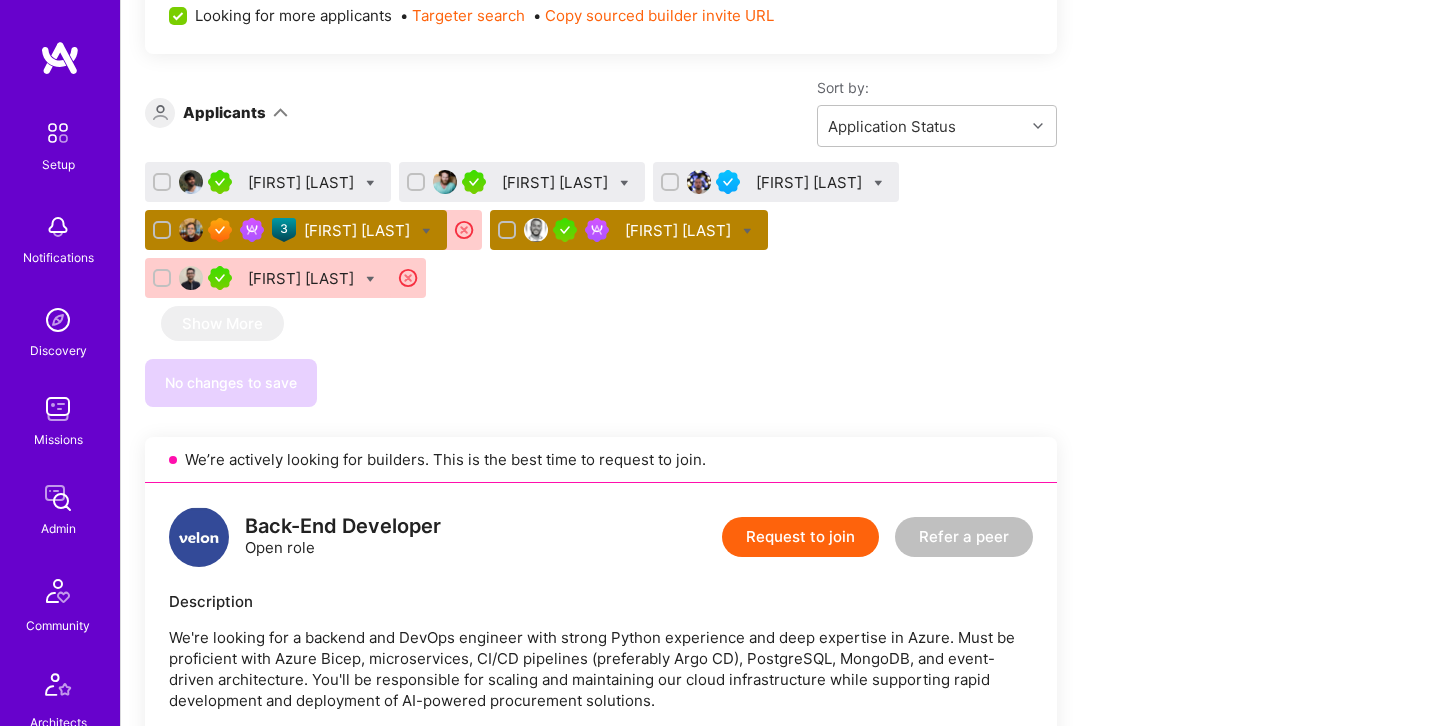 click on "[FIRST] [LAST]" at bounding box center [359, 230] 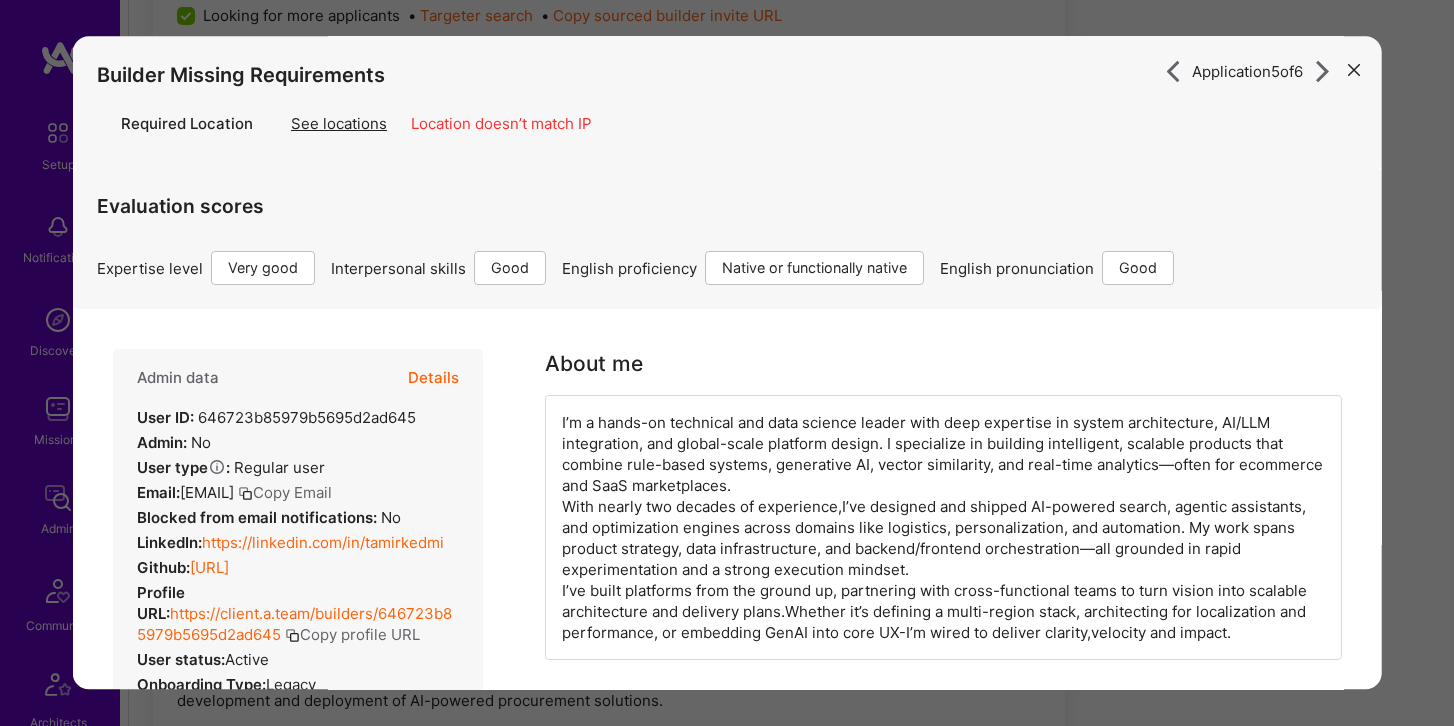 scroll, scrollTop: 2109, scrollLeft: 0, axis: vertical 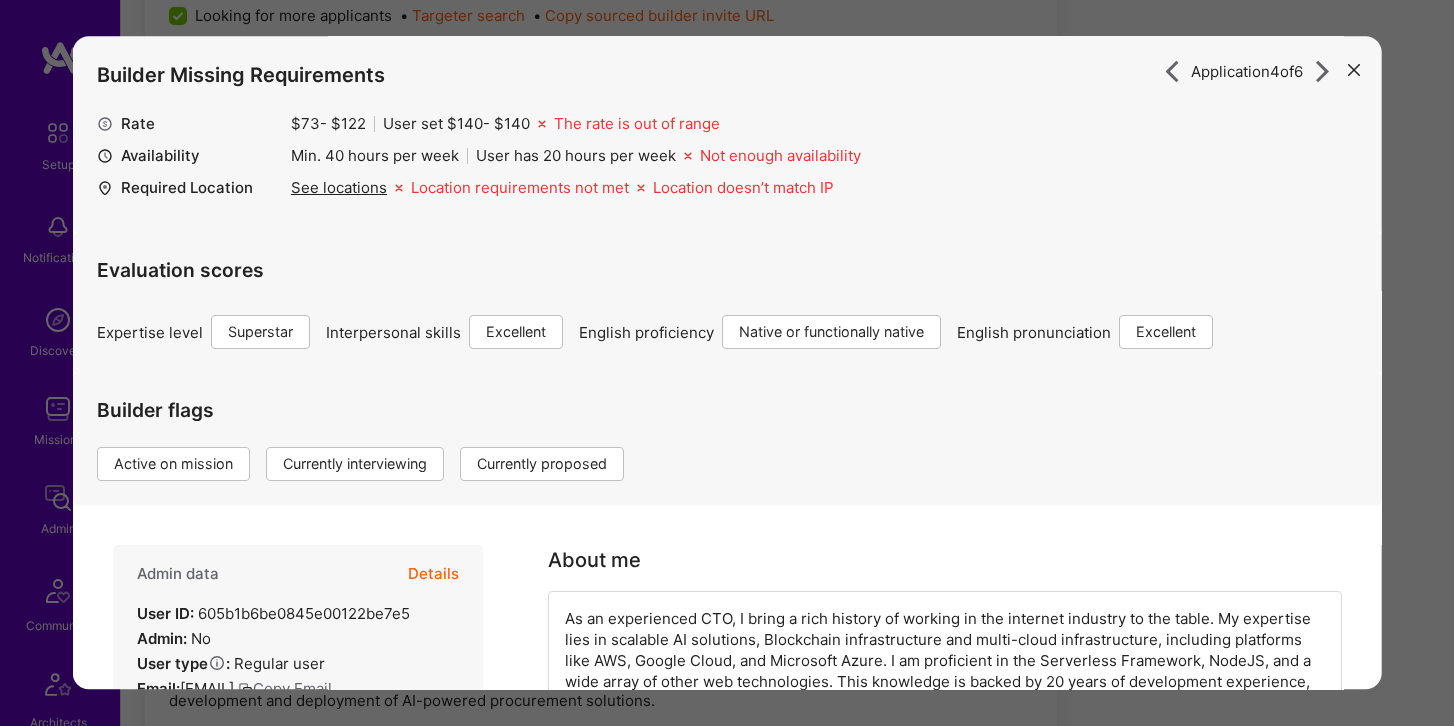 click on "Details" at bounding box center [433, 575] 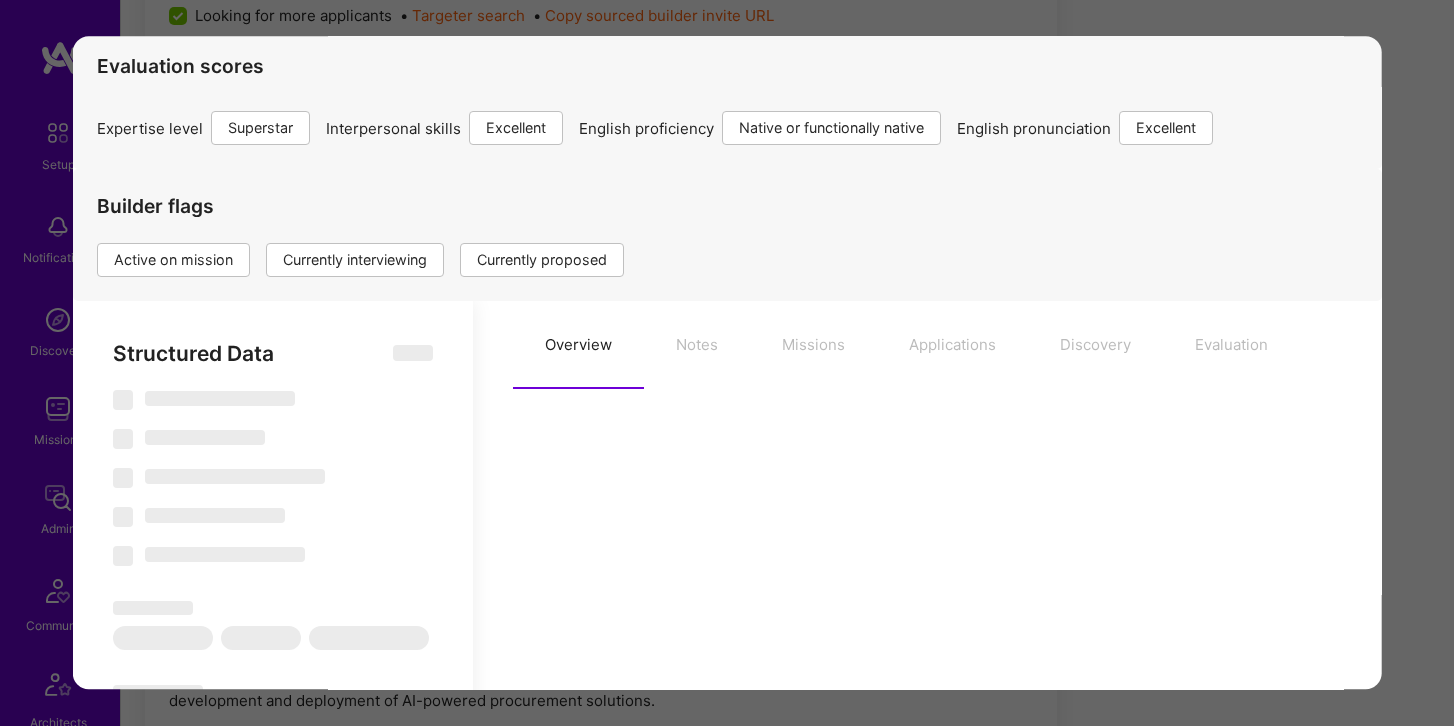 scroll, scrollTop: 235, scrollLeft: 0, axis: vertical 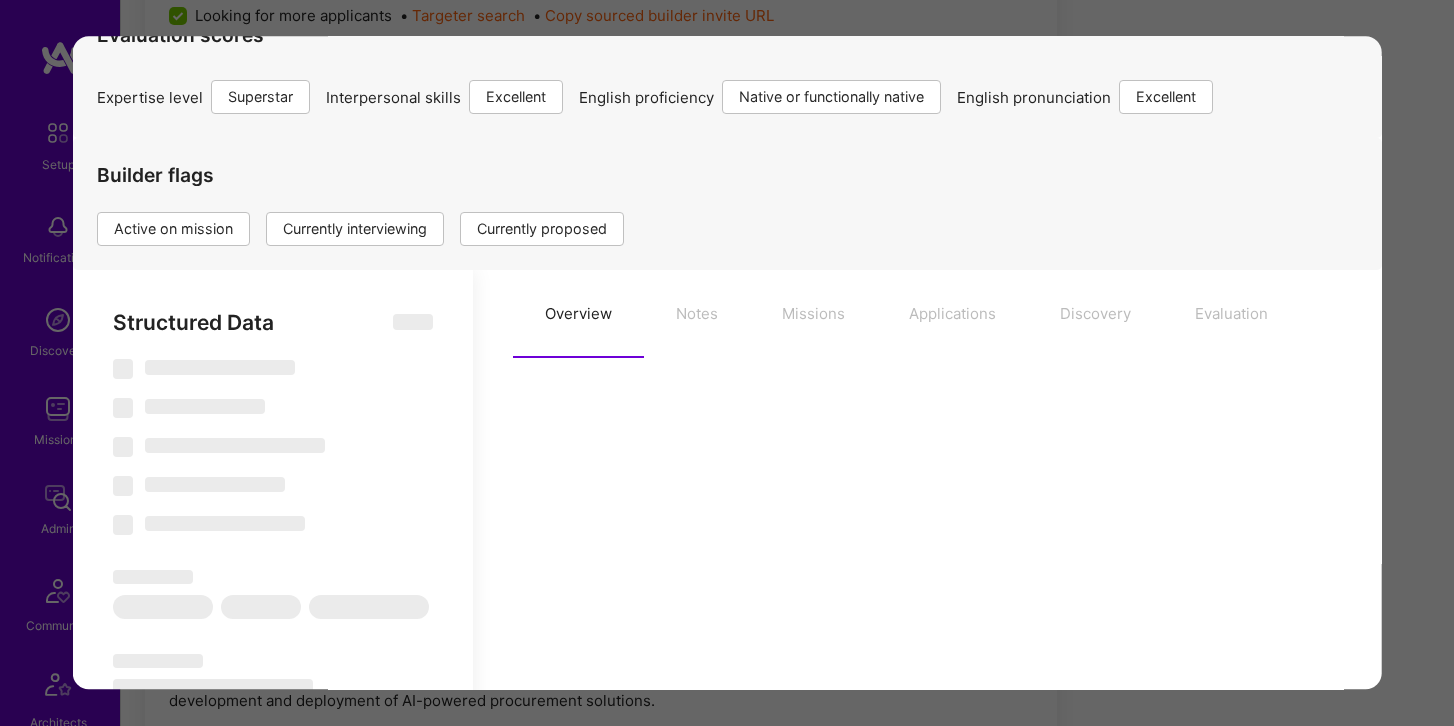 click on "Overview Notes Missions Applications Discovery Evaluation" at bounding box center [927, 315] 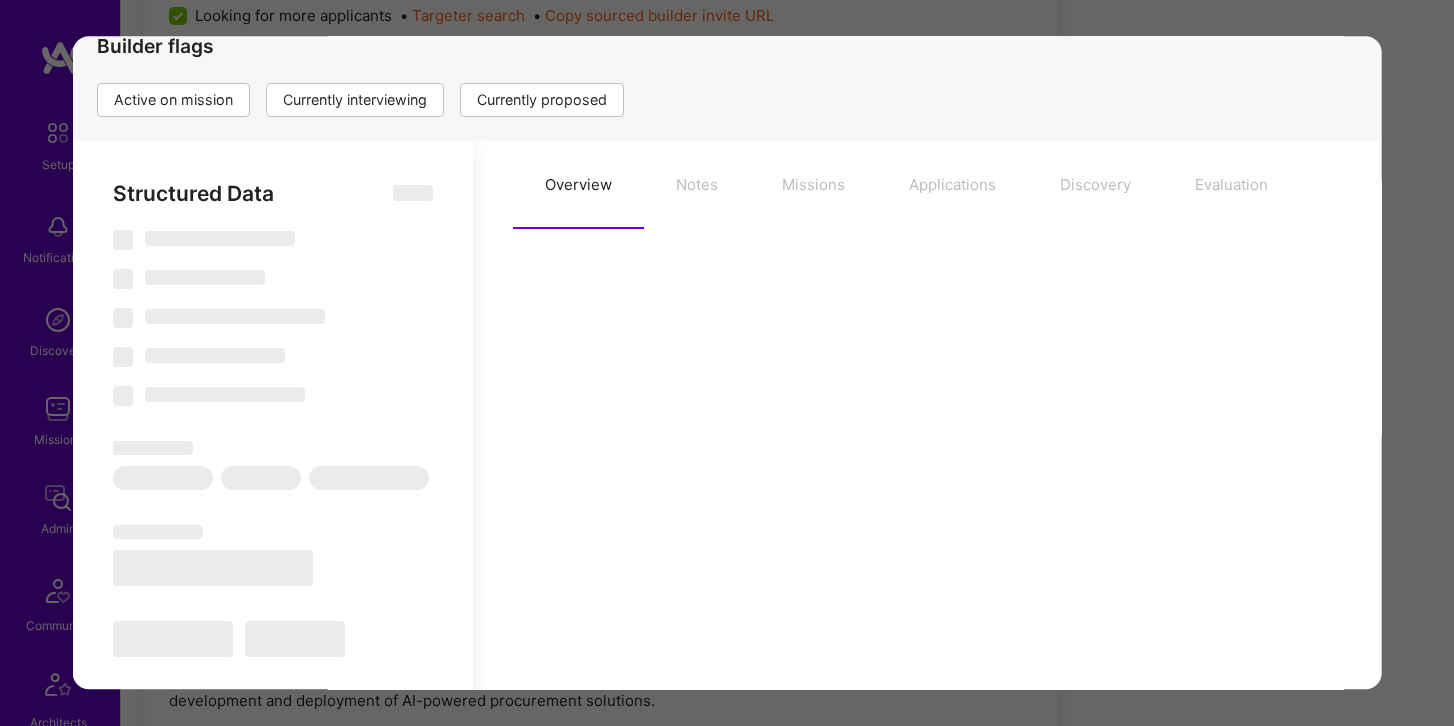 scroll, scrollTop: 0, scrollLeft: 0, axis: both 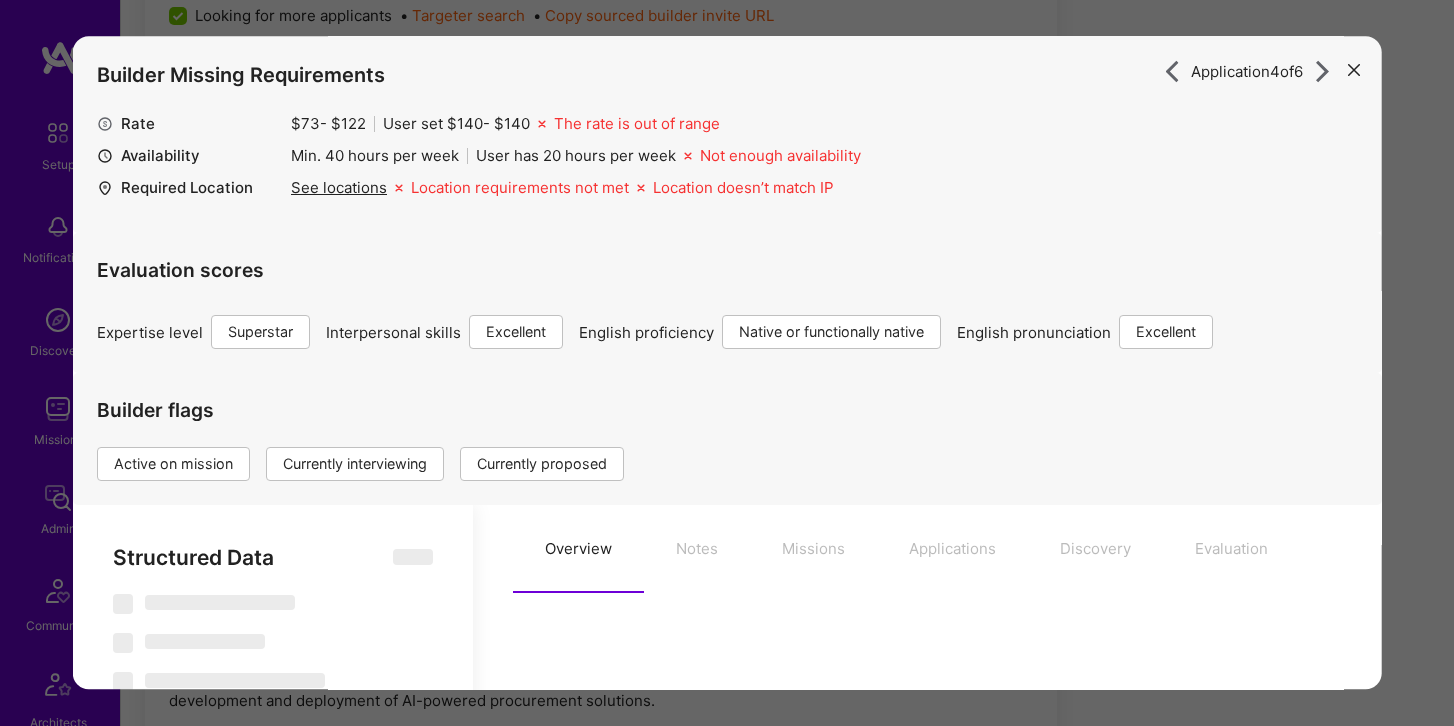 select on "Right Now" 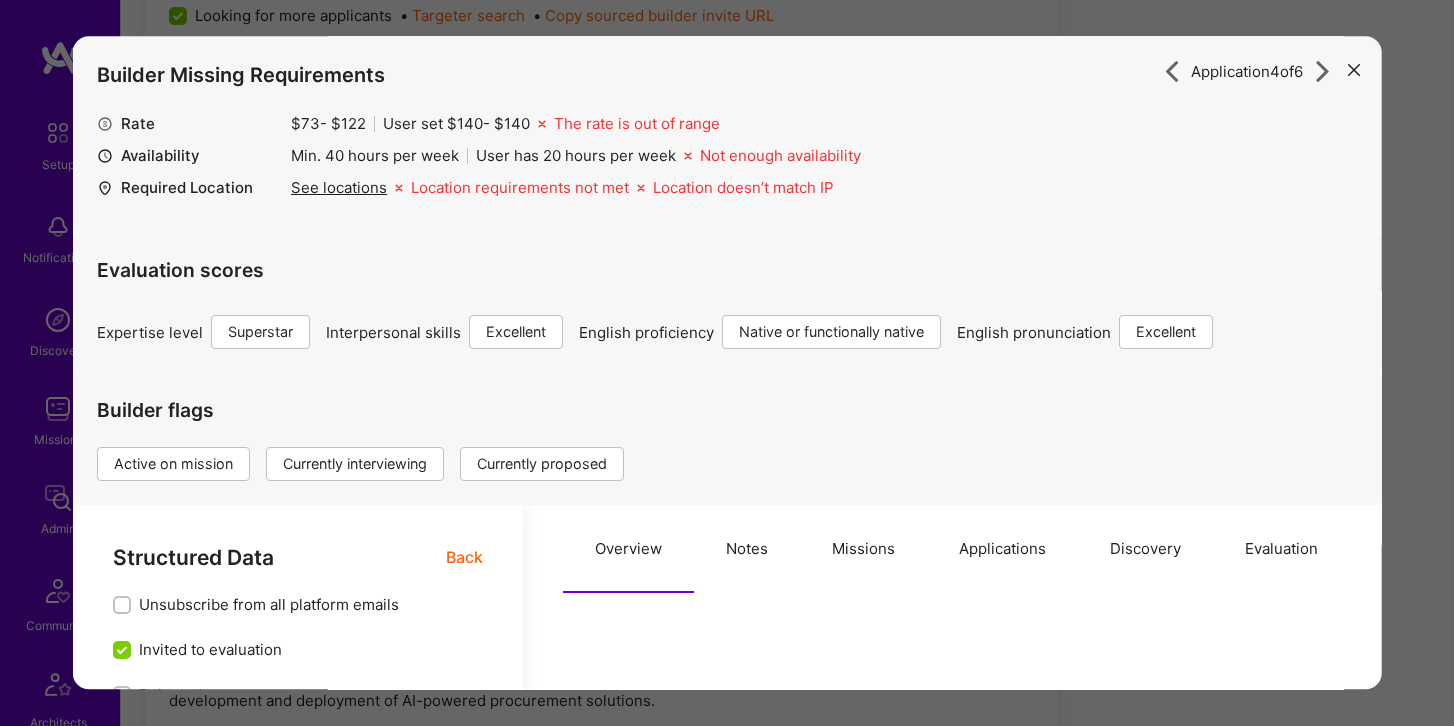 click on "Applications" at bounding box center [1002, 550] 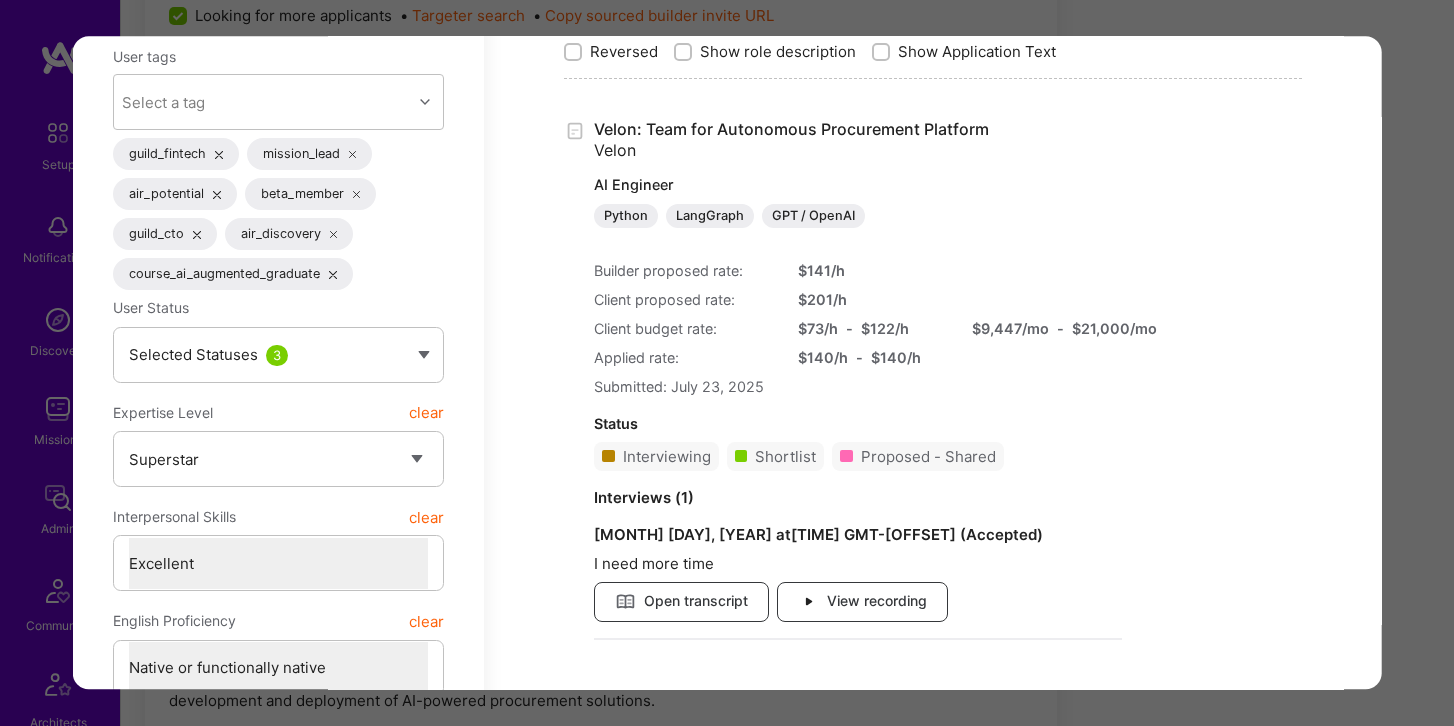 scroll, scrollTop: 683, scrollLeft: 0, axis: vertical 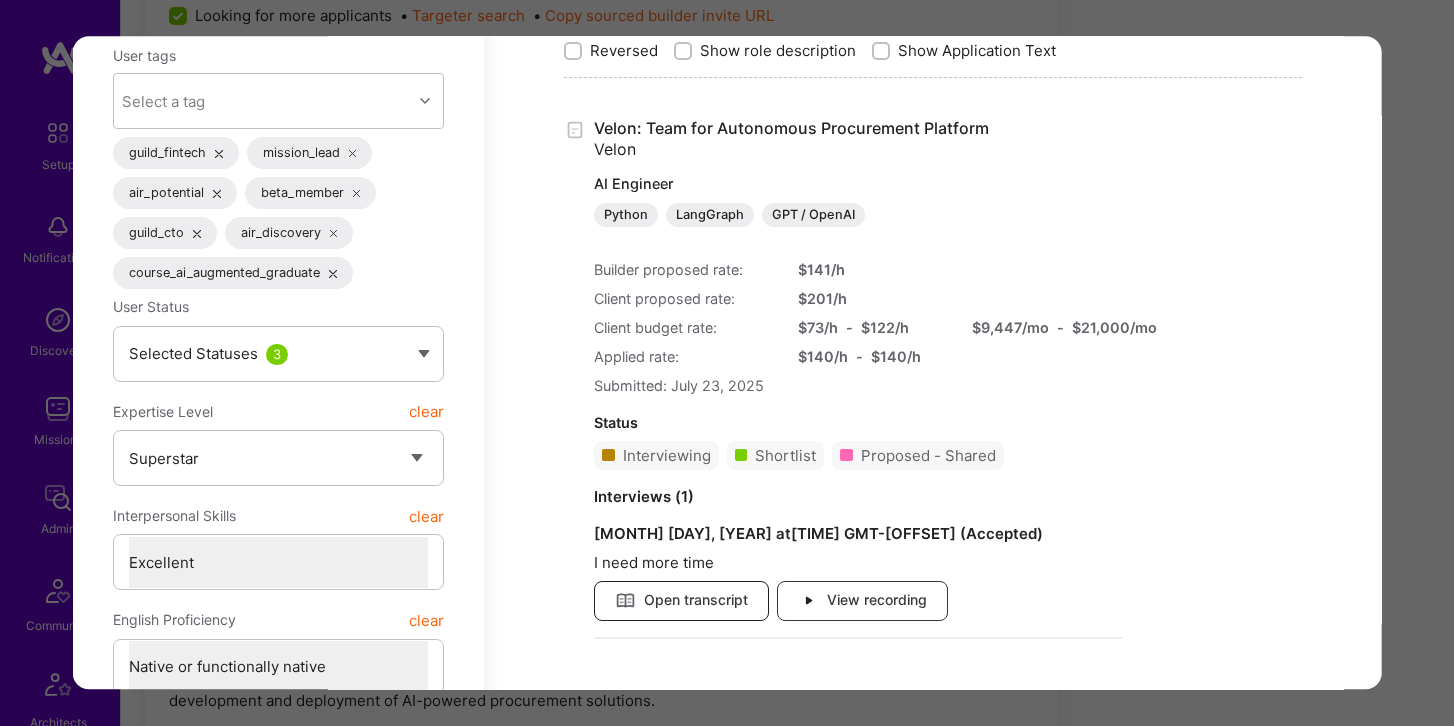 click on "Open transcript" at bounding box center [680, 601] 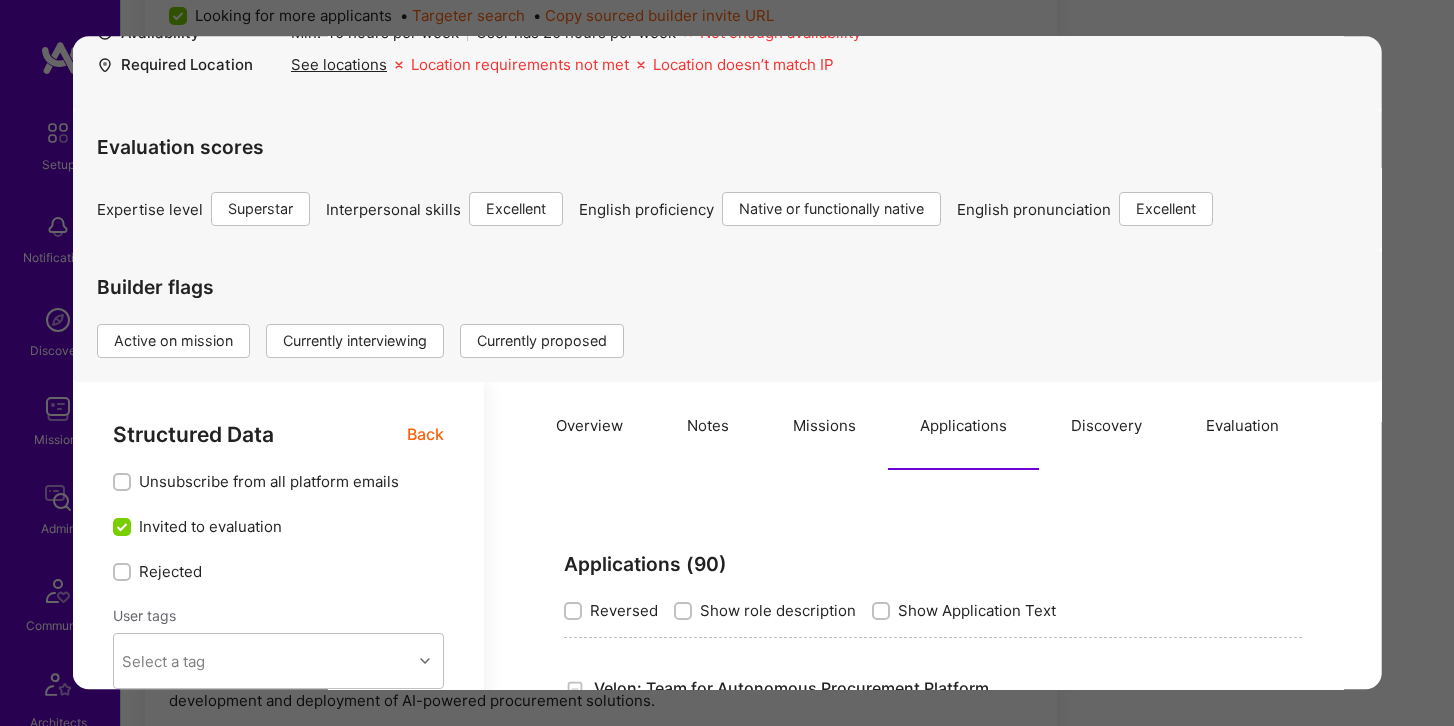 scroll, scrollTop: 0, scrollLeft: 0, axis: both 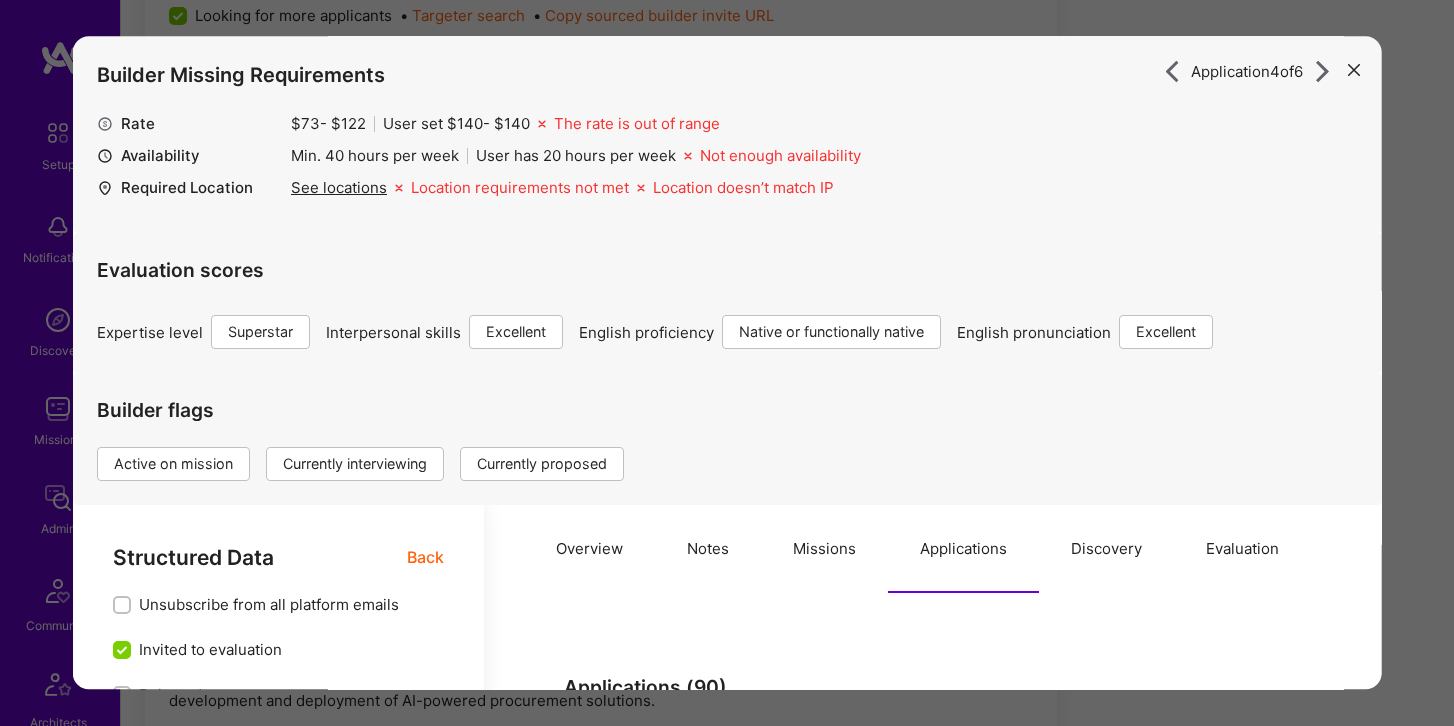 click at bounding box center (1353, 70) 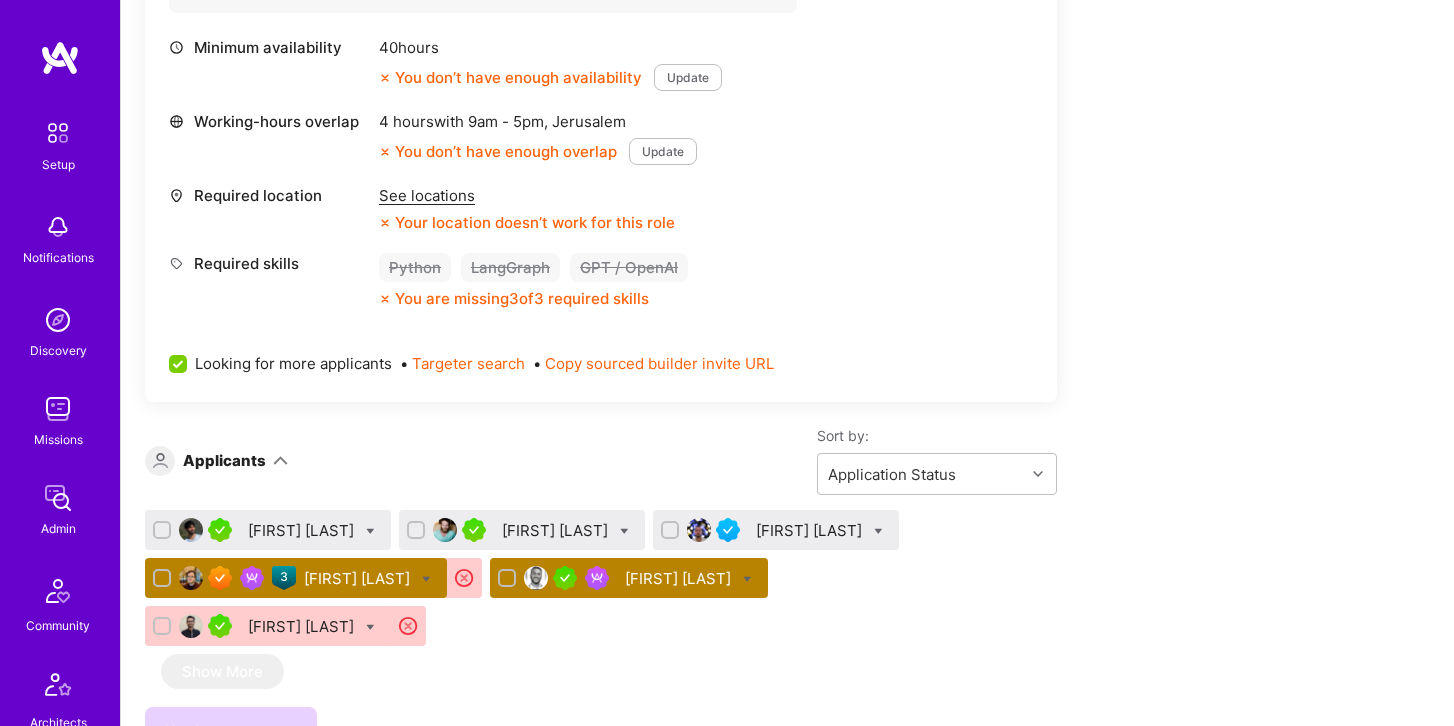 scroll, scrollTop: 2104, scrollLeft: 0, axis: vertical 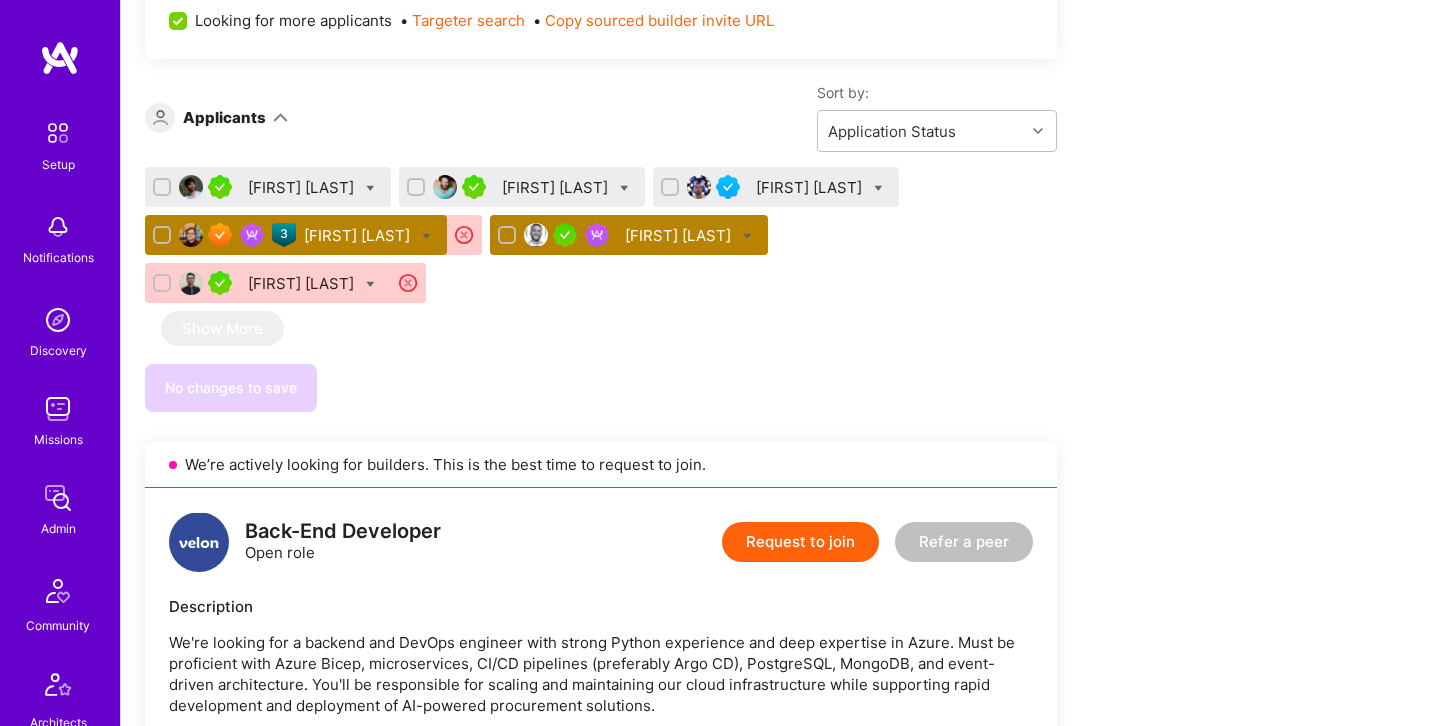 click on "[FIRST] [LAST]" at bounding box center [359, 235] 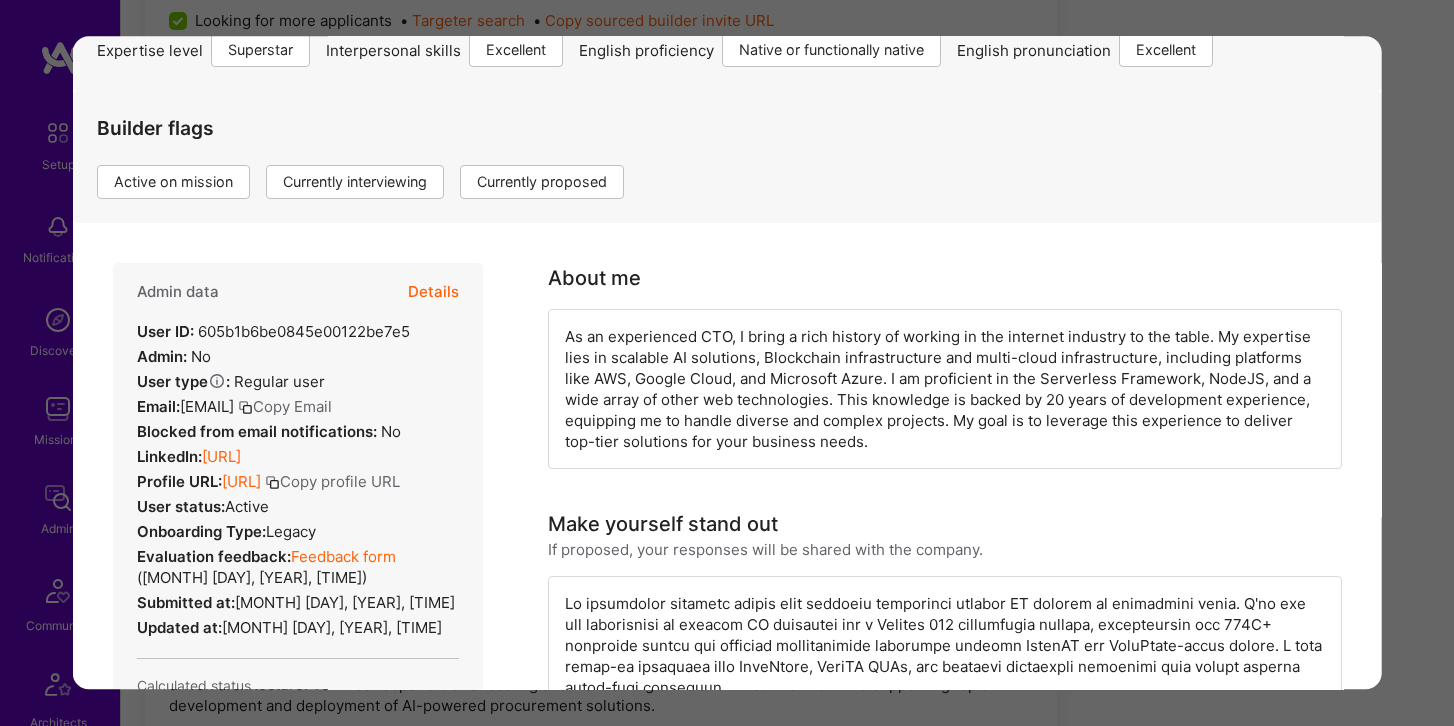 scroll, scrollTop: 0, scrollLeft: 0, axis: both 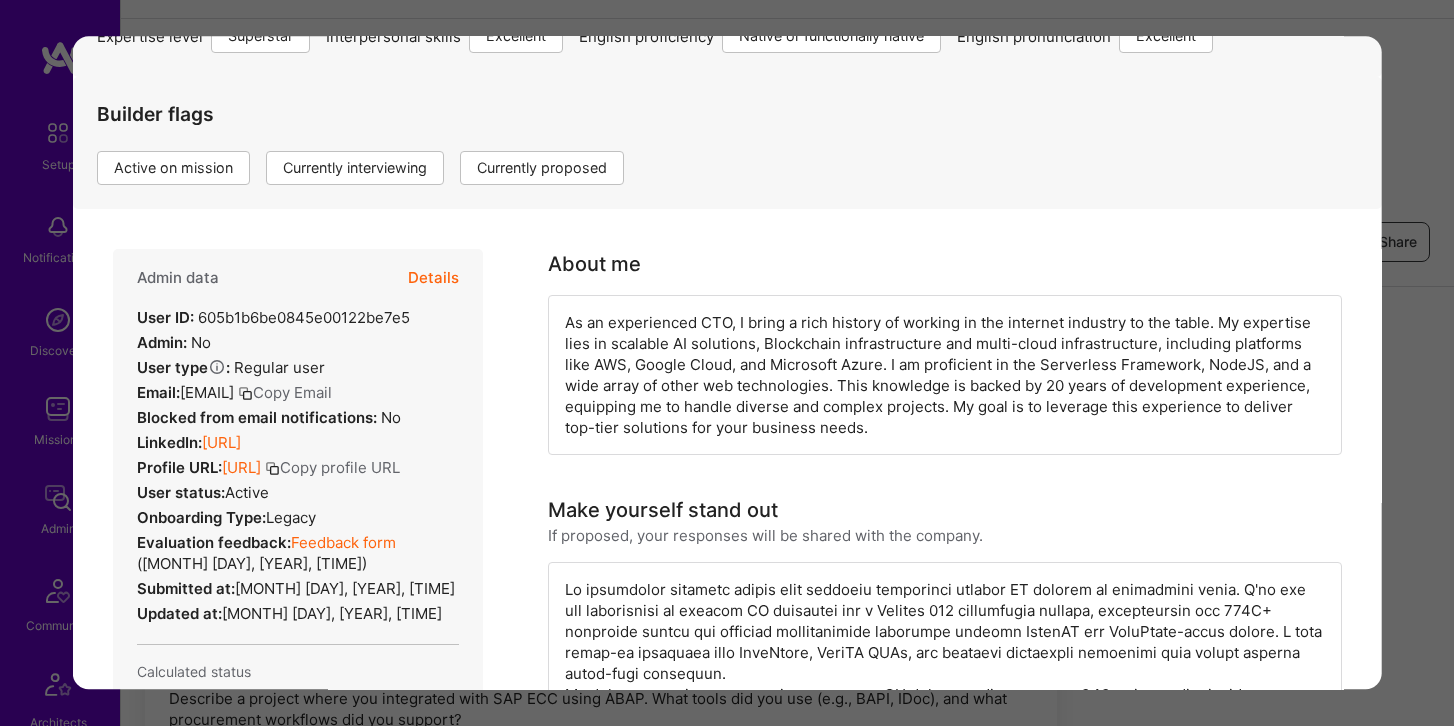 click on "Details" at bounding box center [433, 279] 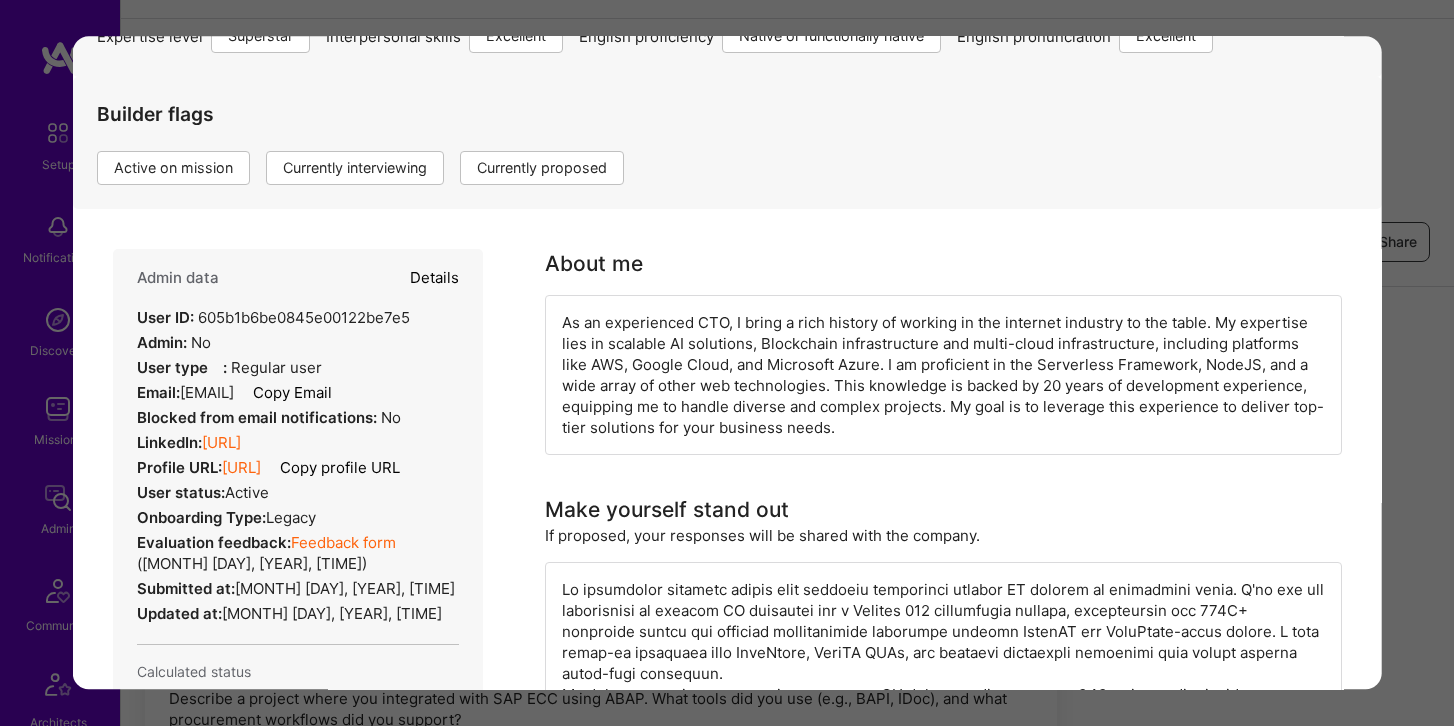 type on "x" 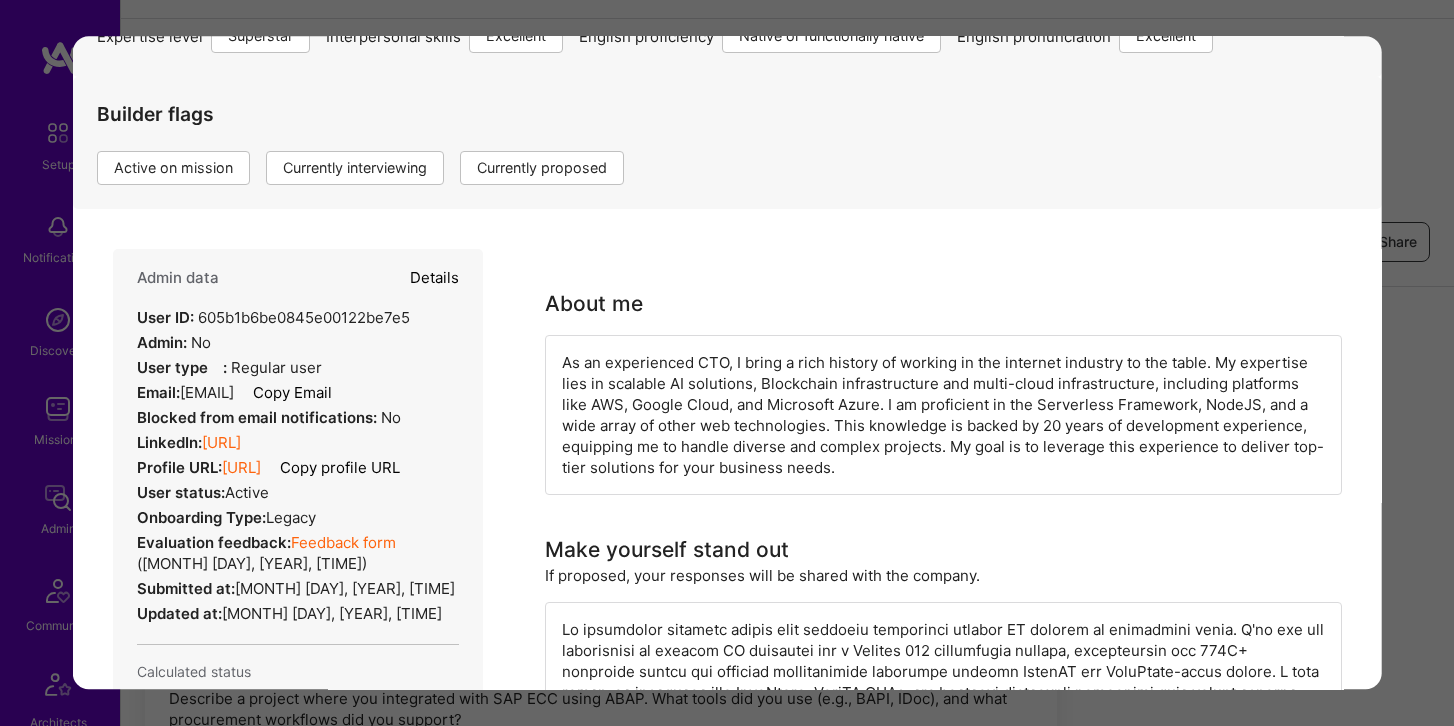 select on "7" 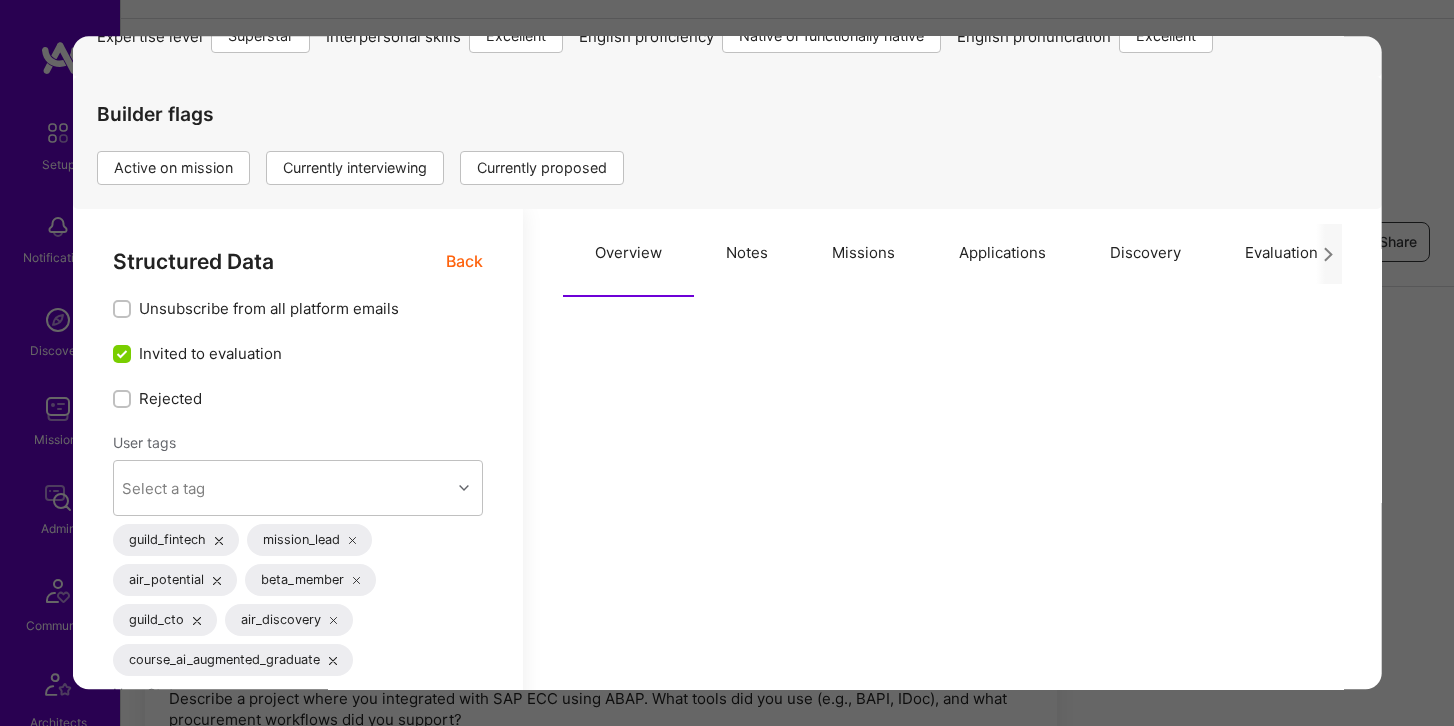 click on "Applications" at bounding box center [1002, 254] 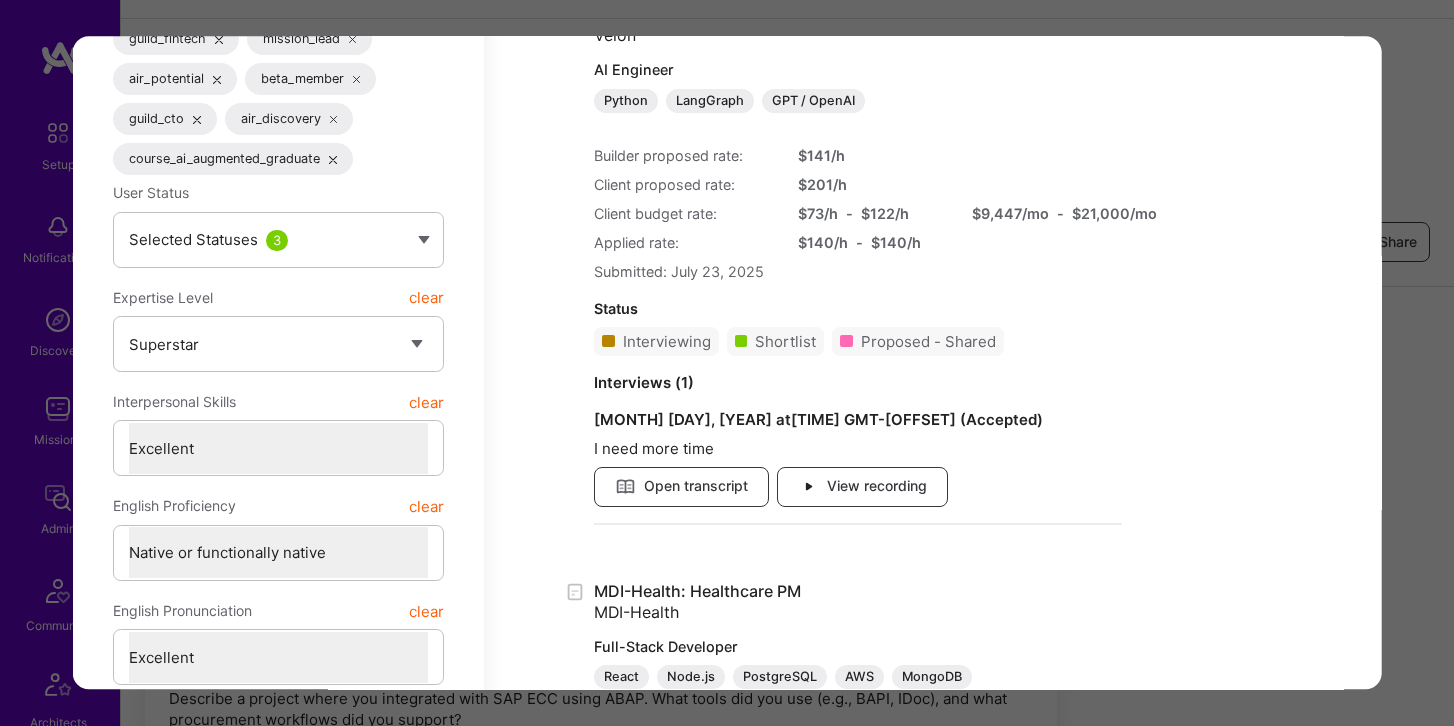 scroll, scrollTop: 855, scrollLeft: 0, axis: vertical 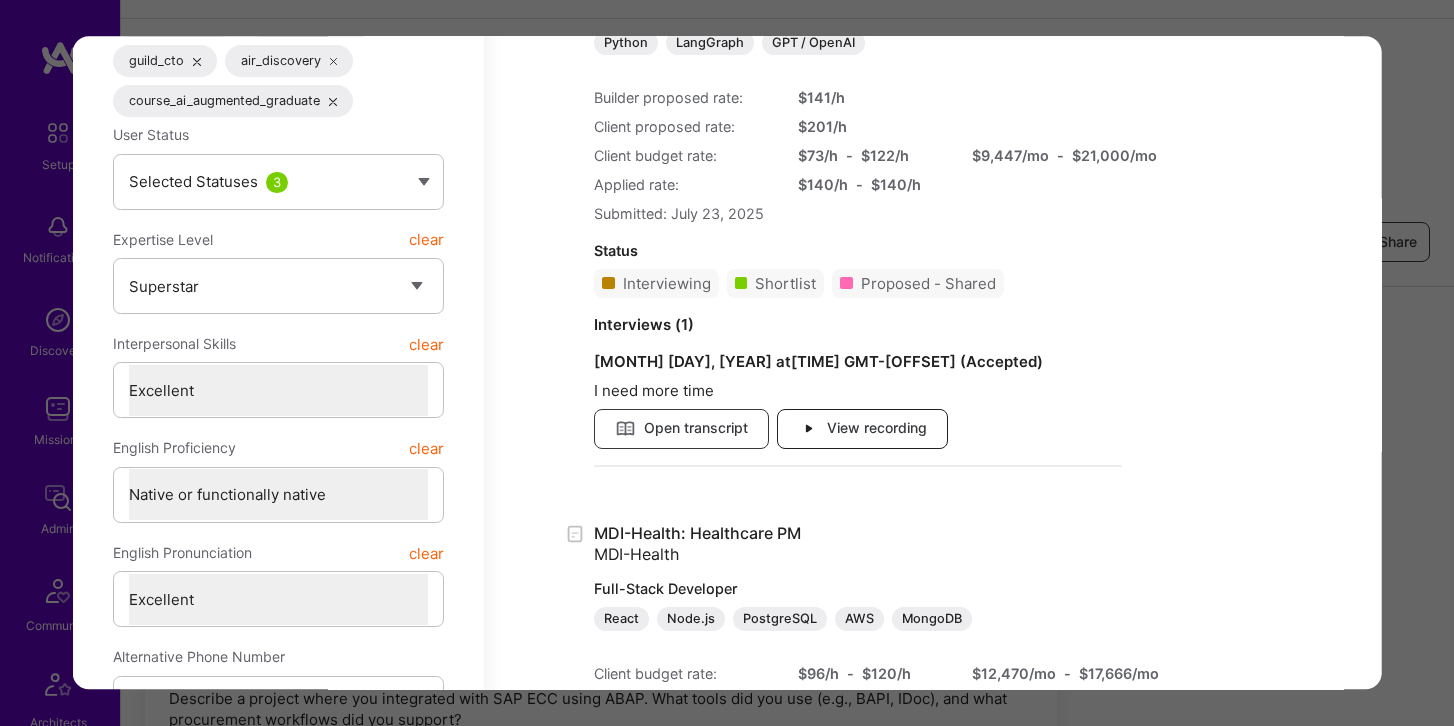 click on "View recording" at bounding box center (861, 429) 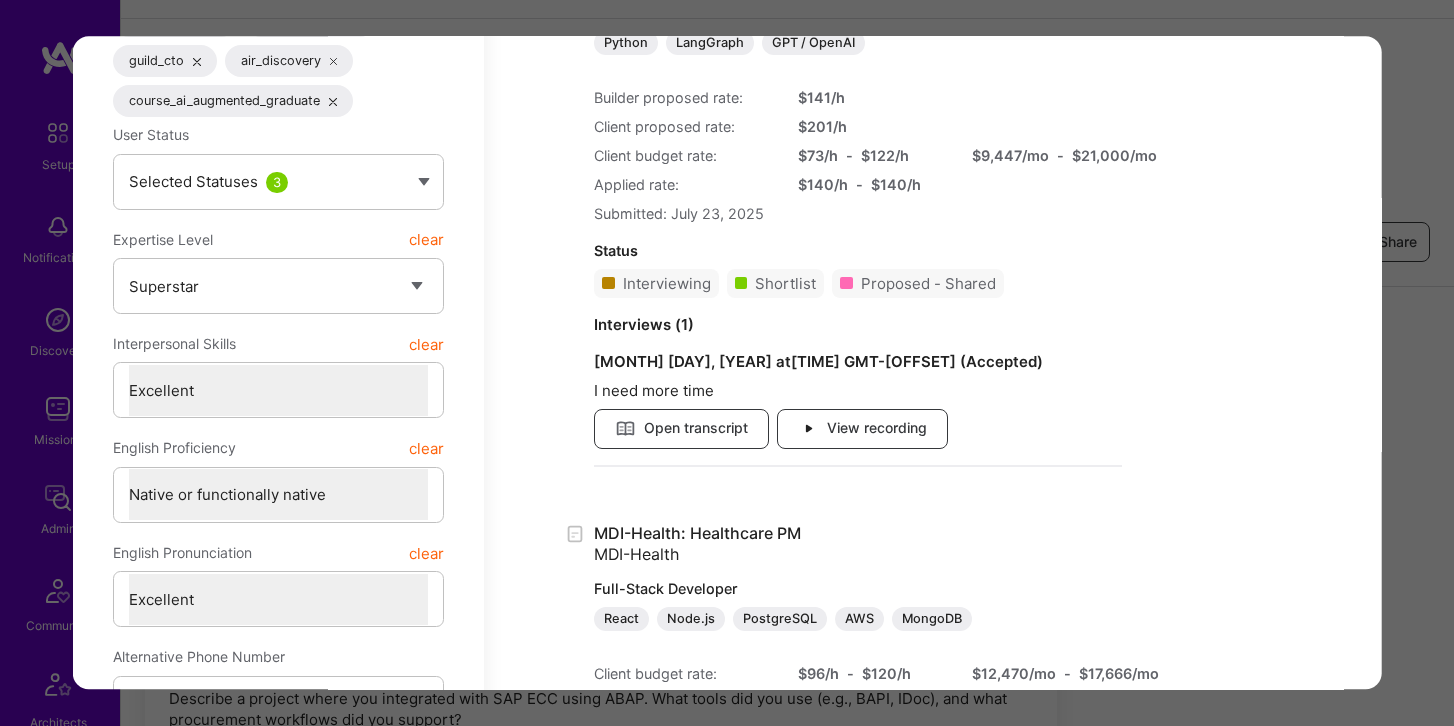 click on "Application 4 of 6 Builder Missing Requirements Rate $ 73 - $ 122 User set $ 140 - $ 140 The rate is out of range Availability Min. 40 hours per week User has 20 hours per week Not enough availability Required Location See locations Location requirements not met Location doesn’t match IP Evaluation scores Expertise level Superstar Interpersonal skills Excellent English proficiency Native or functionally native English pronunciation Excellent Builder flags Active on mission Currently interviewing Currently proposed Structured Data Back Unsubscribe from all platform emails Invited to evaluation Rejected User tags Select a tag guild_fintech mission_lead air_potential beta_member guild_cto air_discovery course_ai_augmented_graduate User Status Selected Statuses 3 Expertise Level clear Select a Rating Unqualified Junior Adequate Good Very good Superstar Interpersonal Skills clear Select a Rating Unqualified Problematic Adequate Good Excellent English Proficiency clear Select a Rating None Good )" at bounding box center (727, 363) 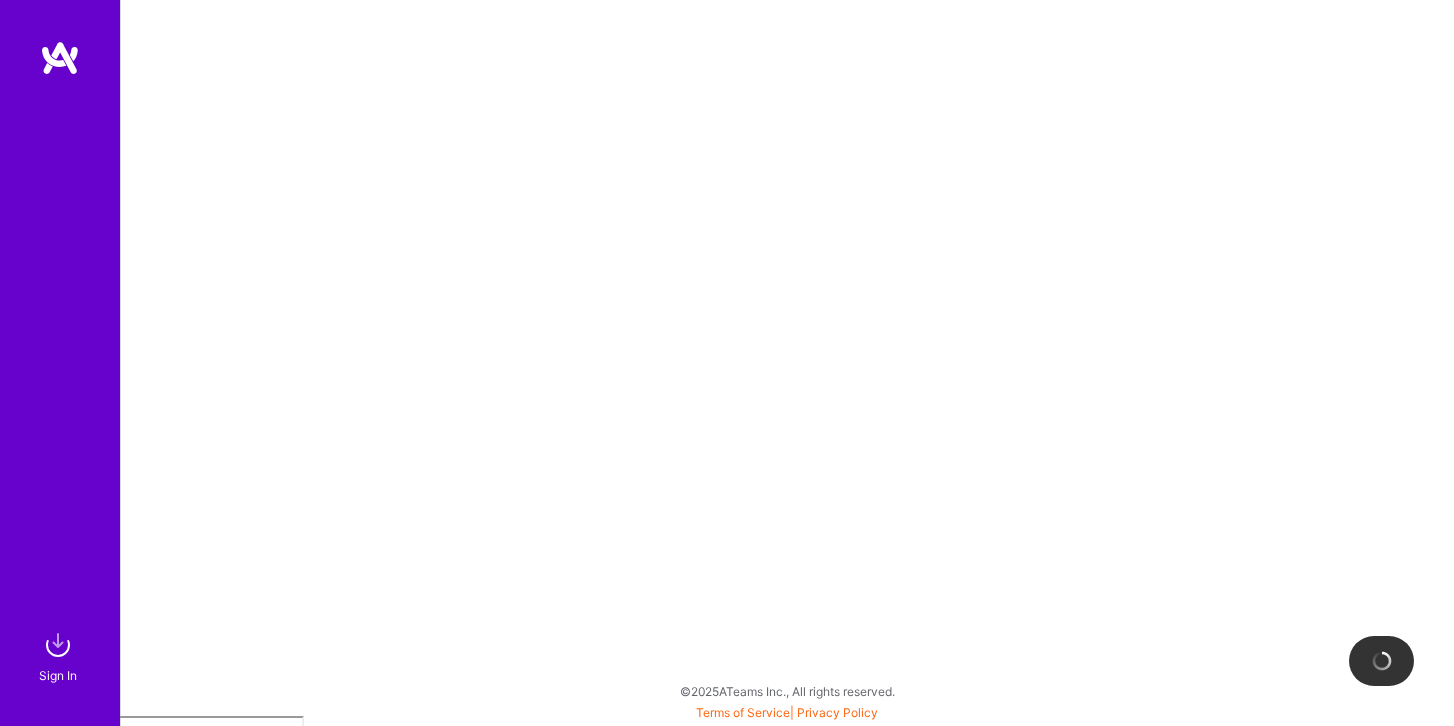 scroll, scrollTop: 0, scrollLeft: 0, axis: both 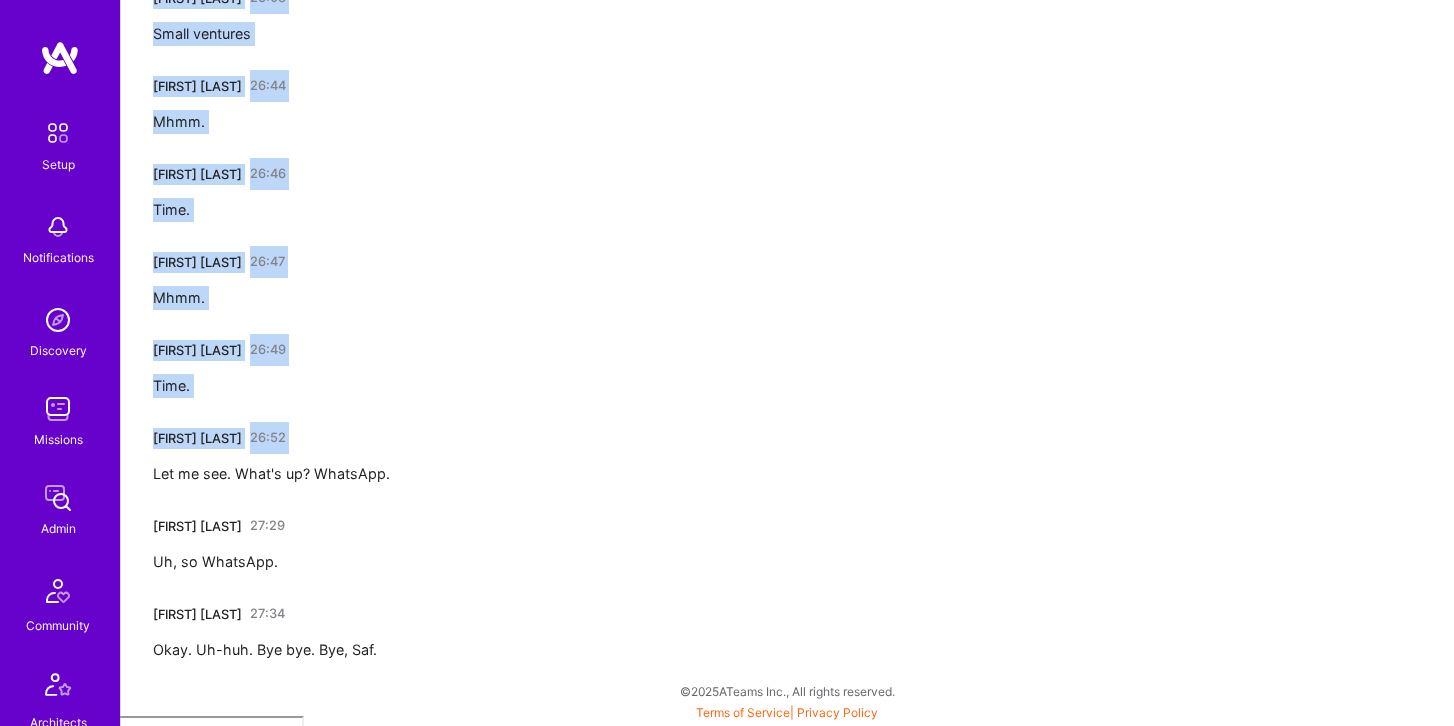 drag, startPoint x: 145, startPoint y: 402, endPoint x: 586, endPoint y: 361, distance: 442.9018 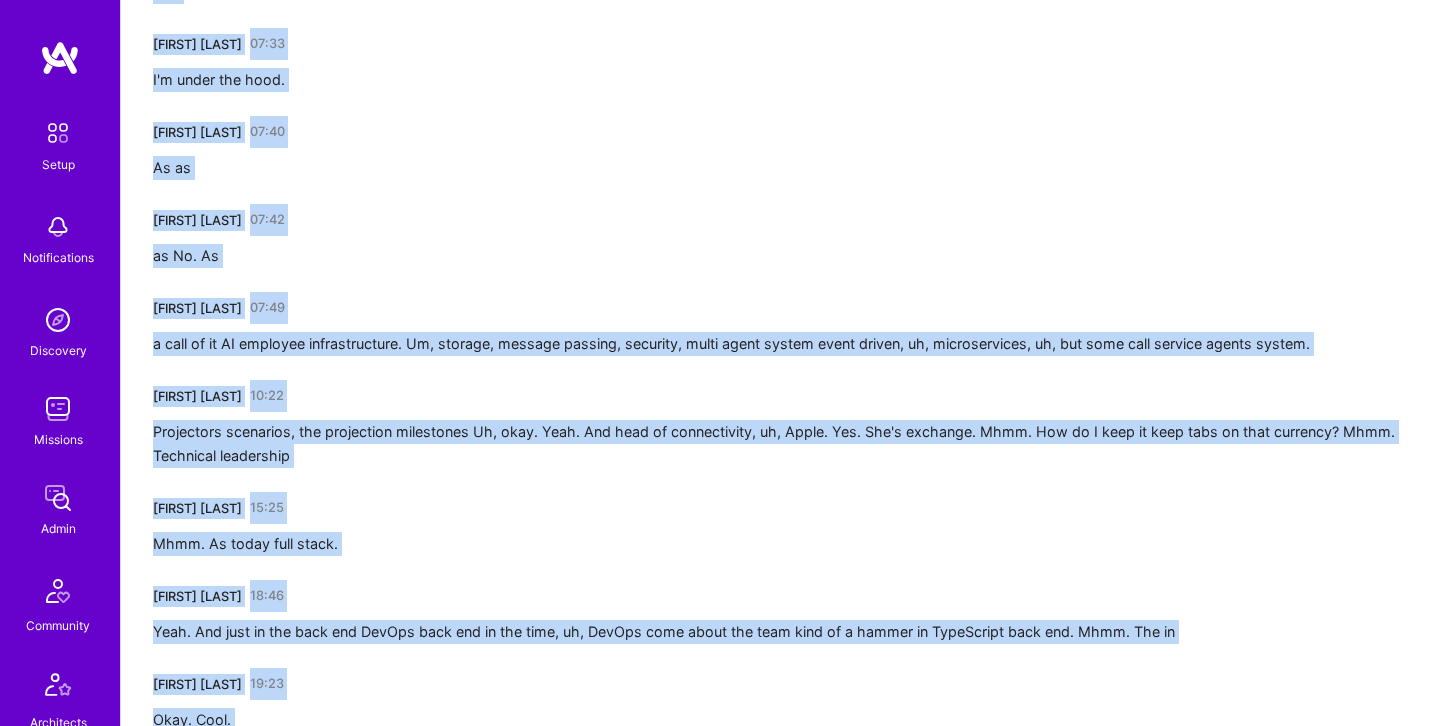 scroll, scrollTop: 0, scrollLeft: 0, axis: both 